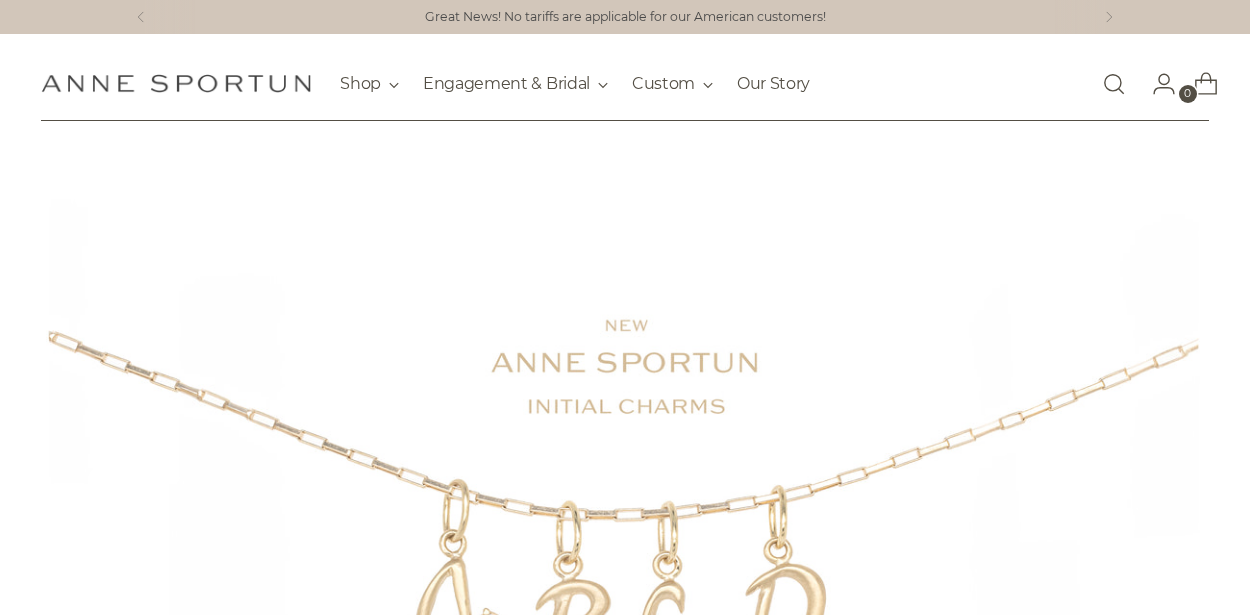 scroll, scrollTop: 0, scrollLeft: 0, axis: both 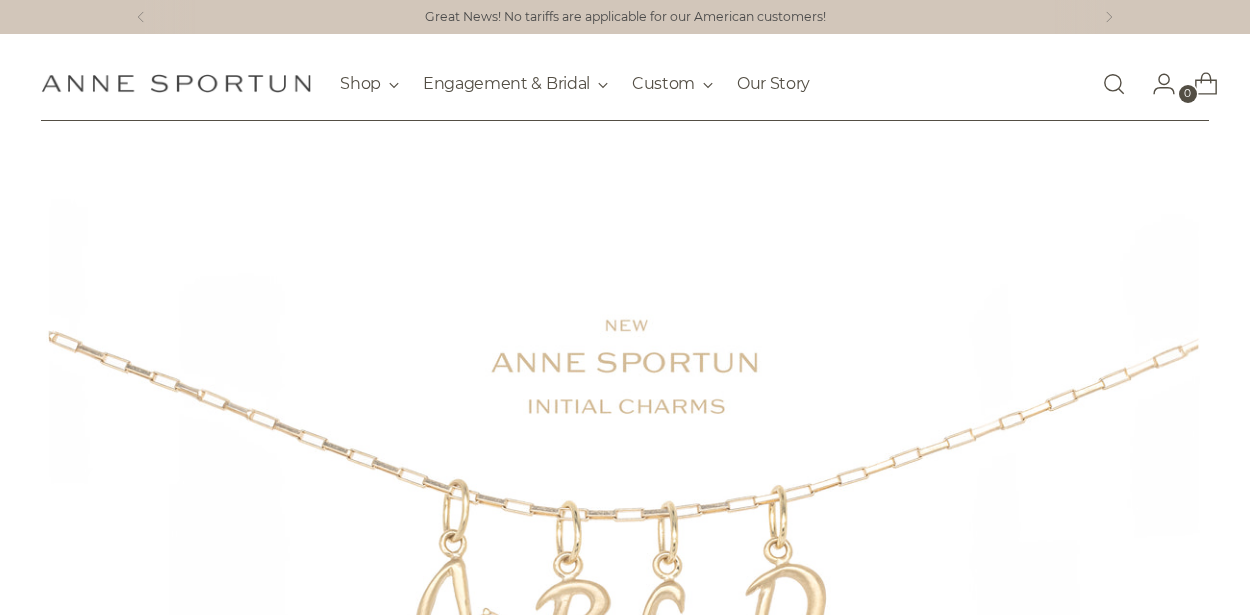 click at bounding box center (1114, 84) 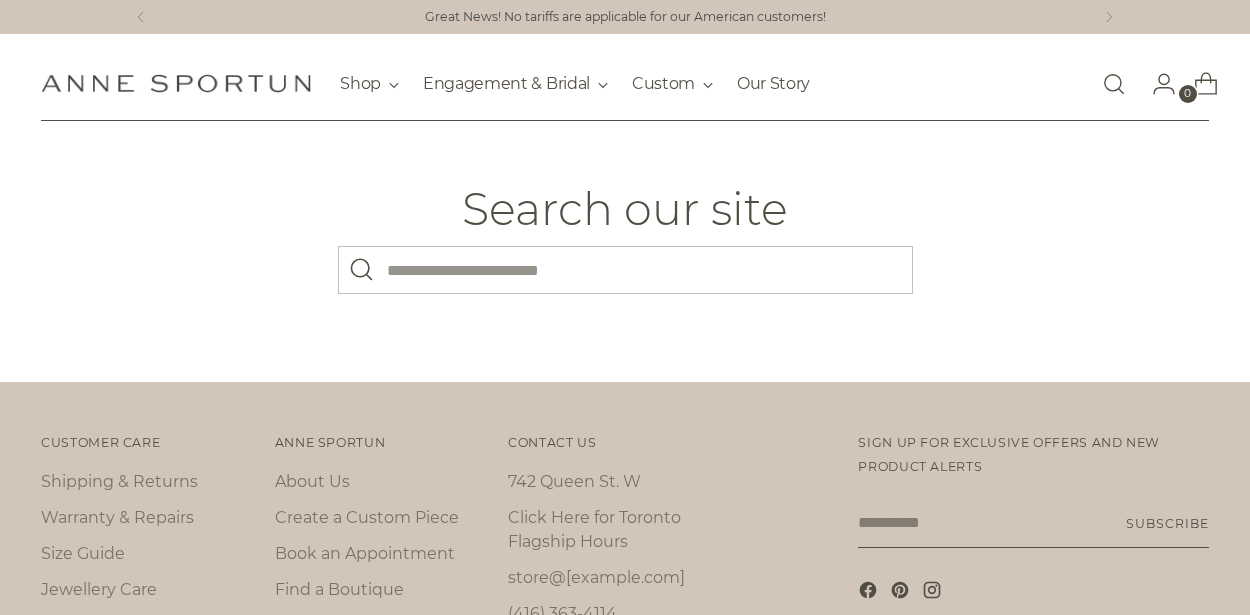 scroll, scrollTop: 0, scrollLeft: 0, axis: both 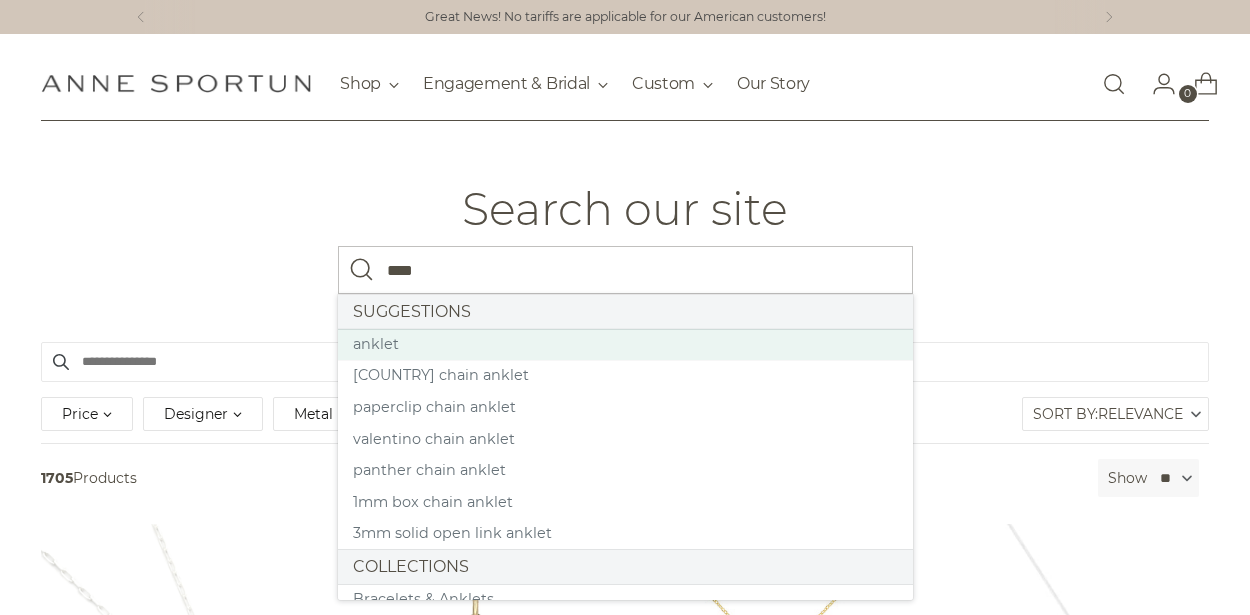 click on "anklet" at bounding box center [625, 345] 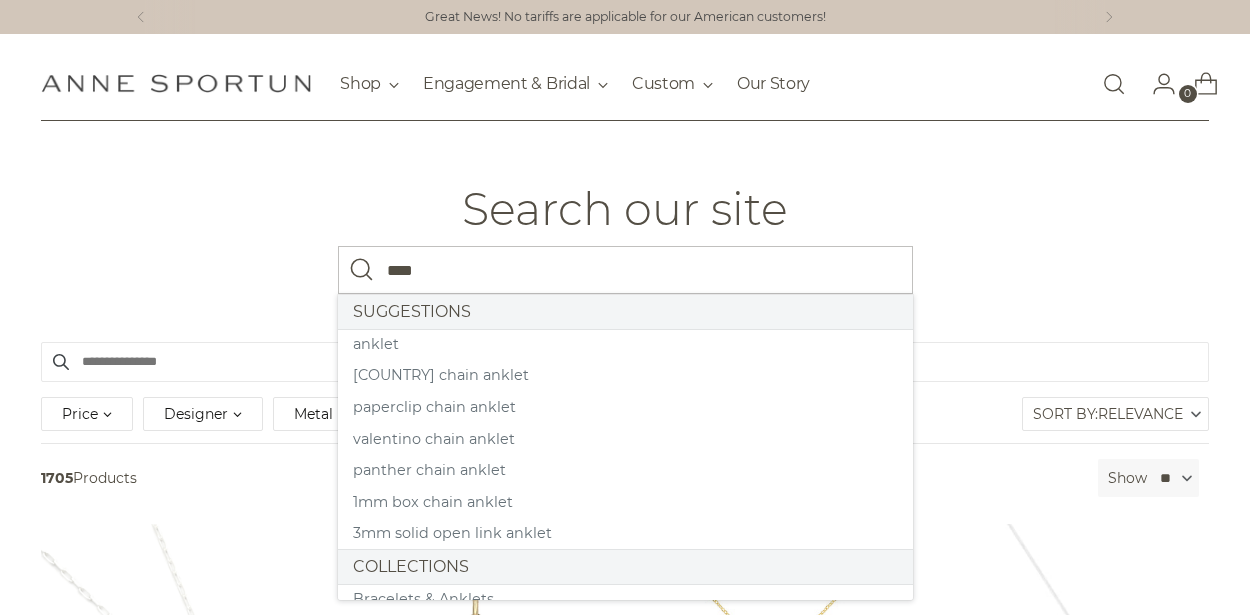 type on "****" 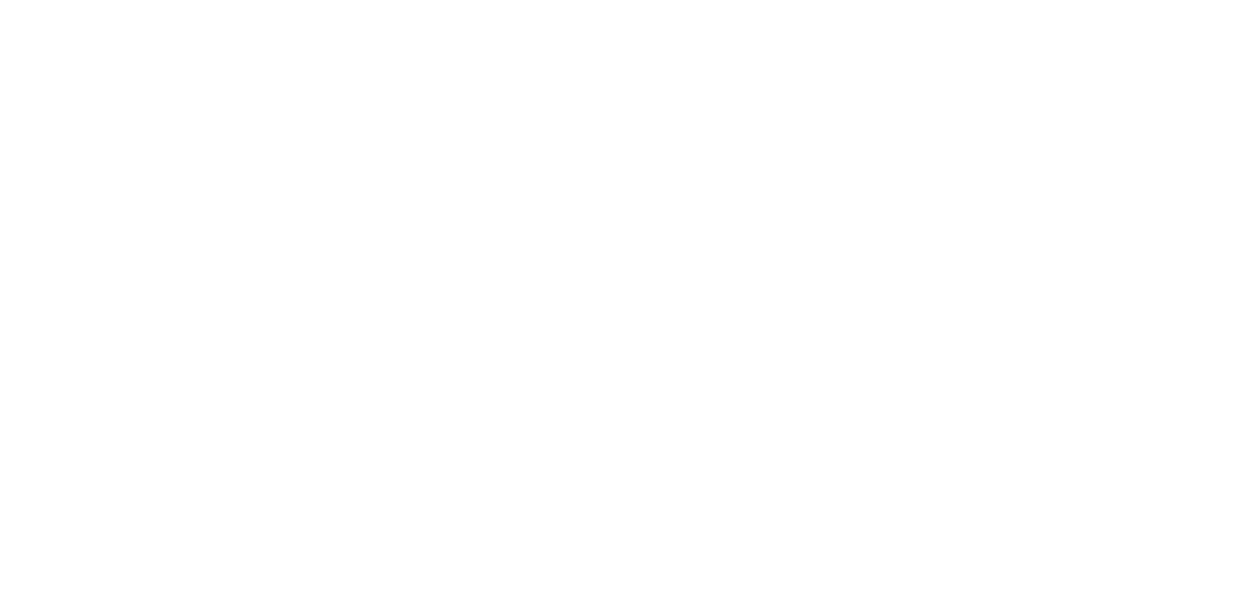 scroll, scrollTop: 0, scrollLeft: 0, axis: both 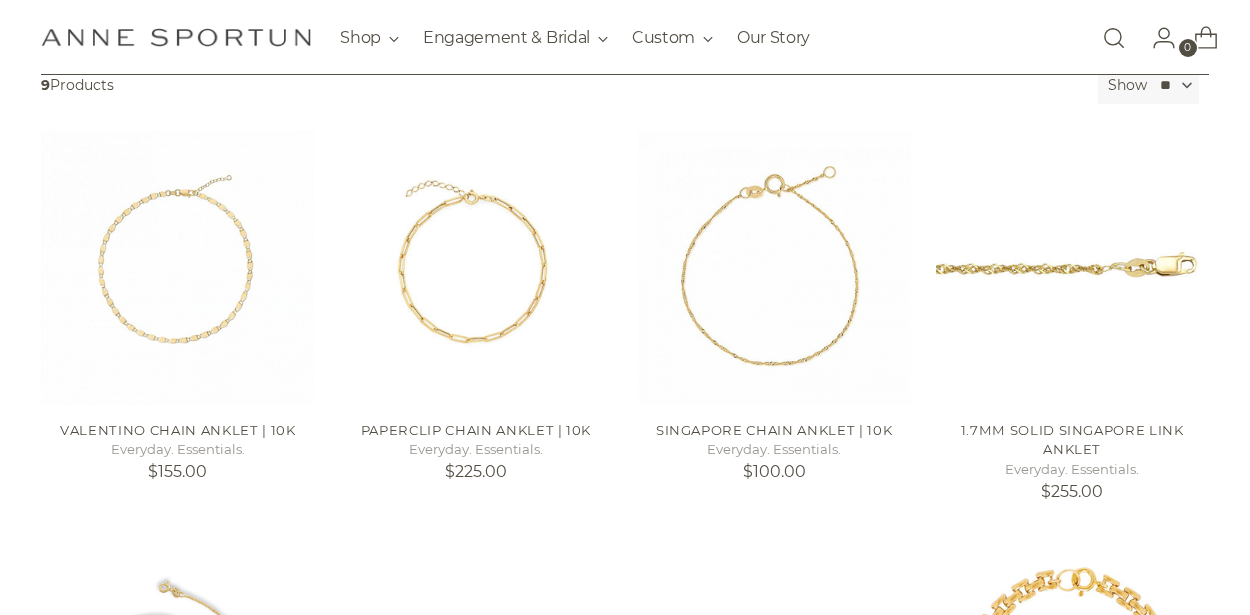 click on "Anne Sportun Fine Jewellery
Shop
Gift Guide
In-Stock & Ready to Ship
New & Fresh
Precious Milestones
Archive Collection
By Category
Earrings
Necklaces" at bounding box center [625, 37] 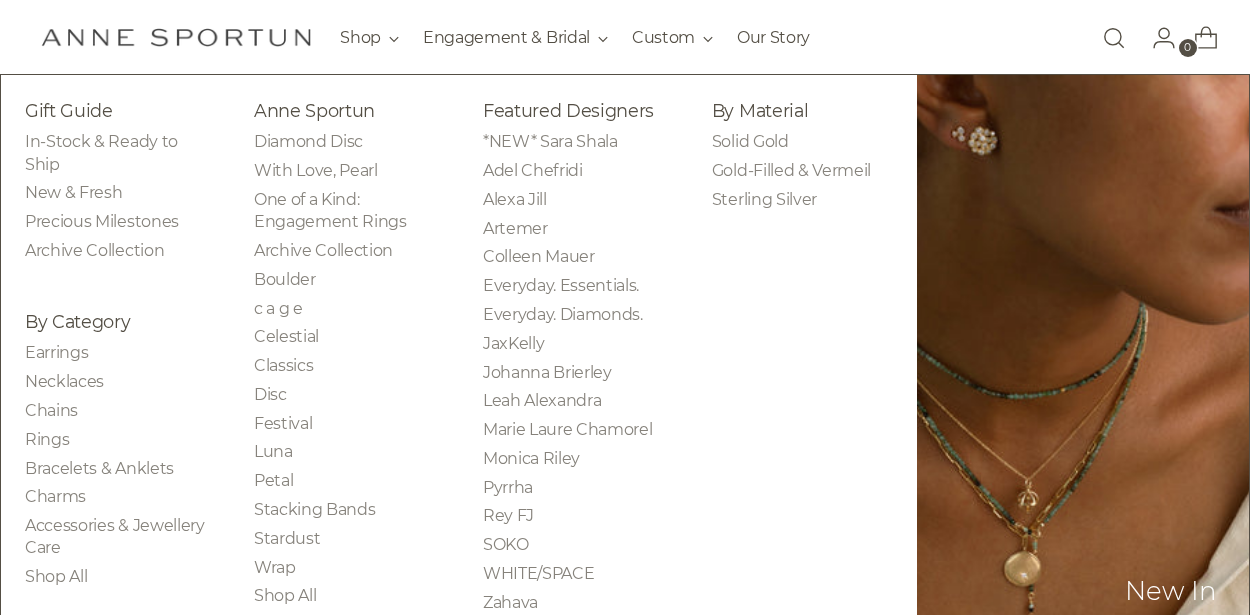 scroll, scrollTop: 820, scrollLeft: 0, axis: vertical 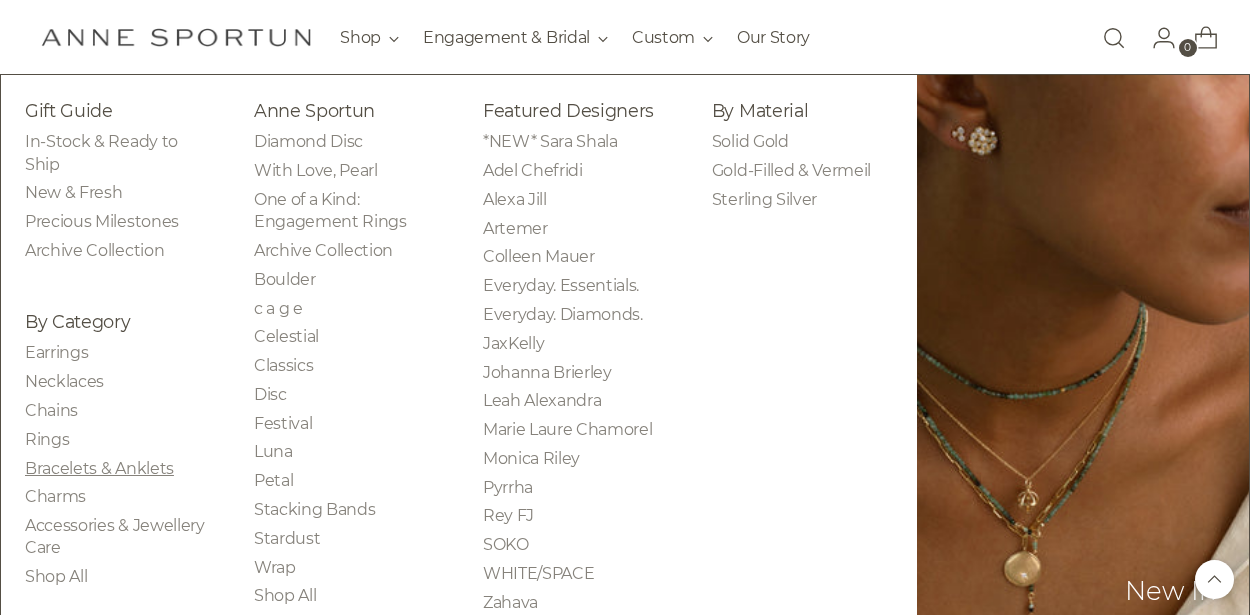 click on "Bracelets & Anklets" at bounding box center [99, 468] 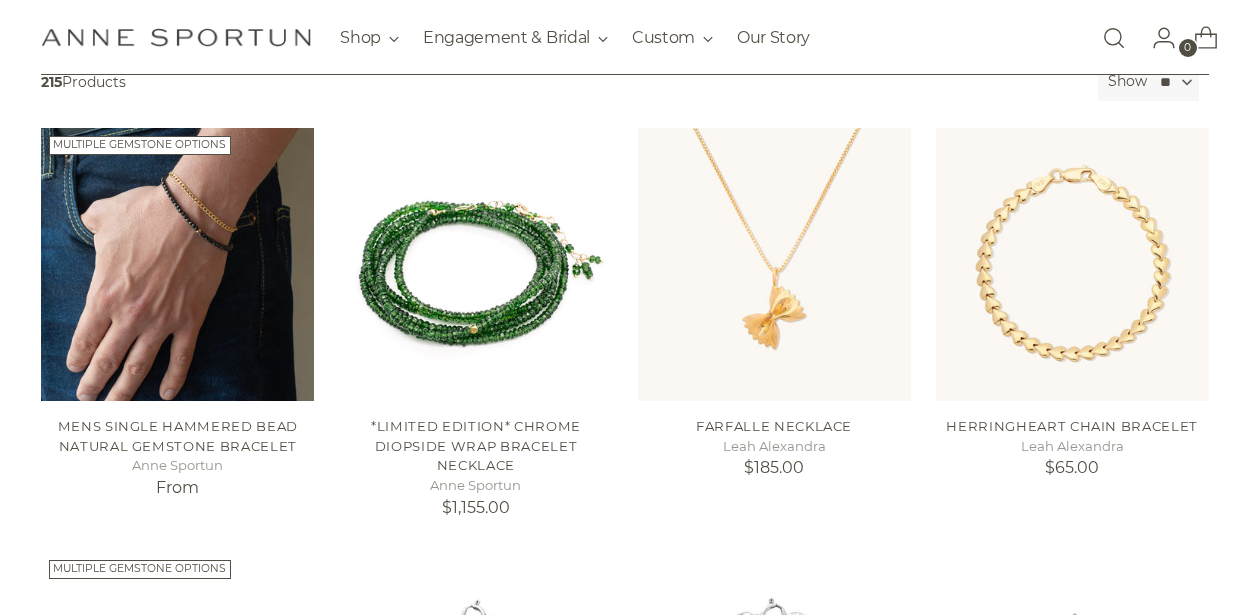 scroll, scrollTop: 339, scrollLeft: 0, axis: vertical 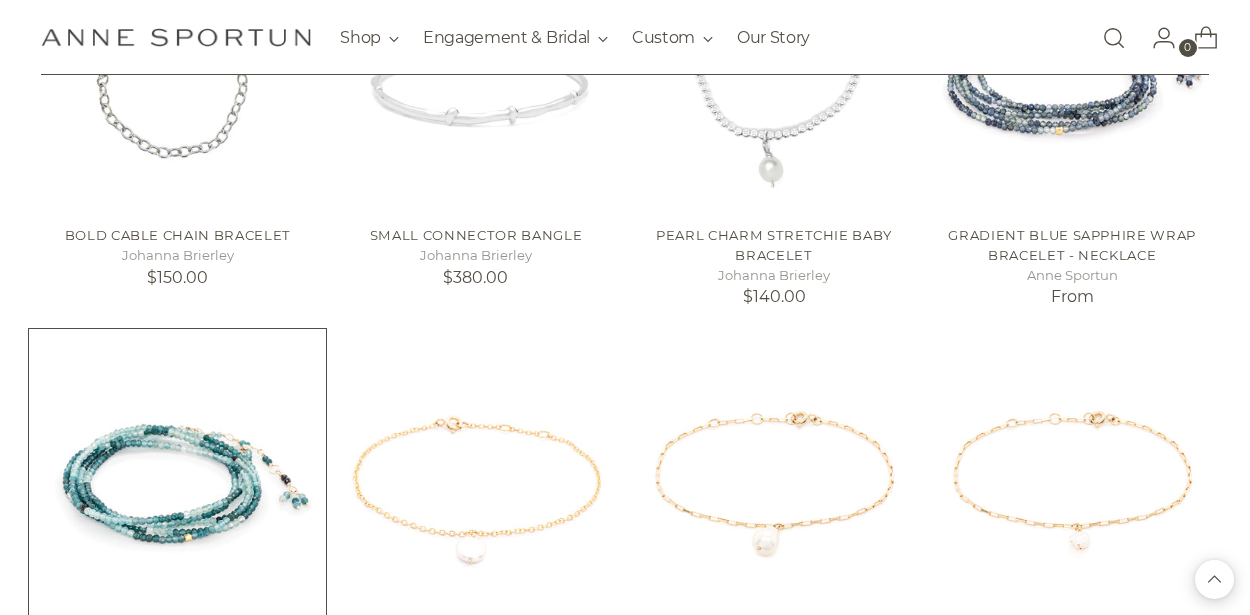 click at bounding box center [0, 0] 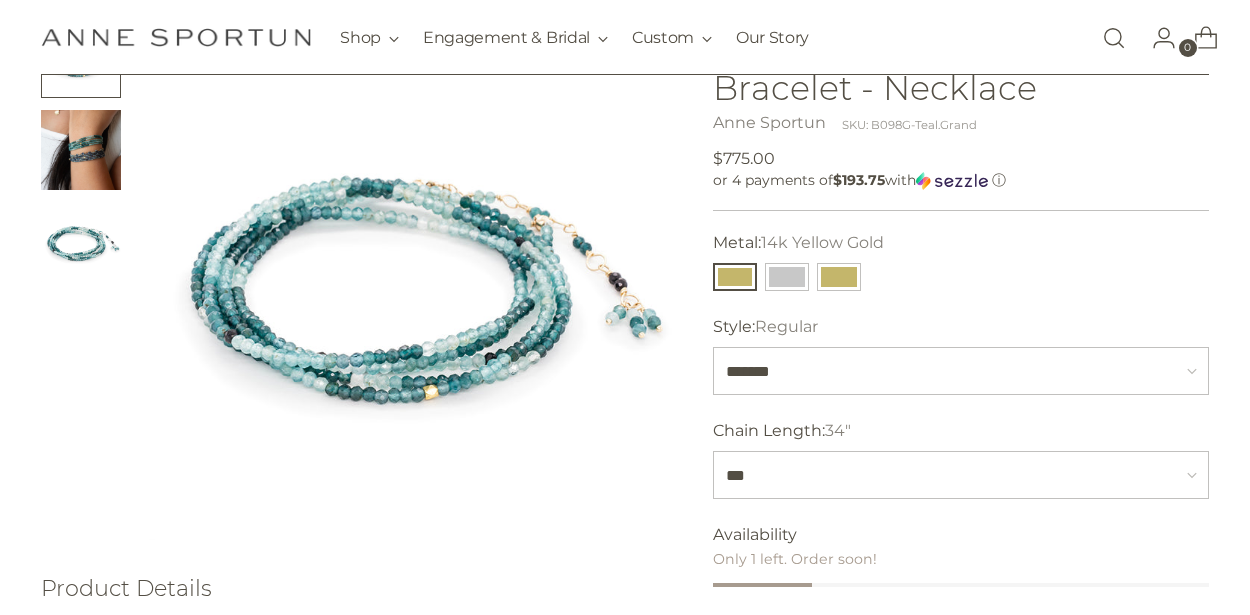 scroll, scrollTop: 262, scrollLeft: 0, axis: vertical 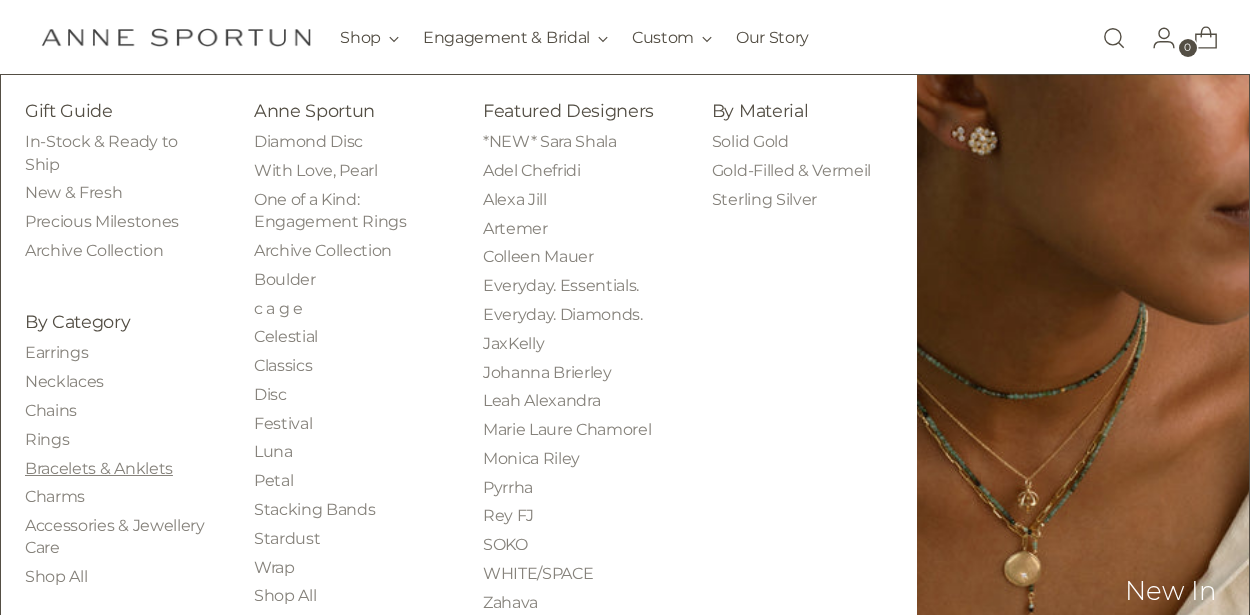 click on "Bracelets & Anklets" at bounding box center (99, 468) 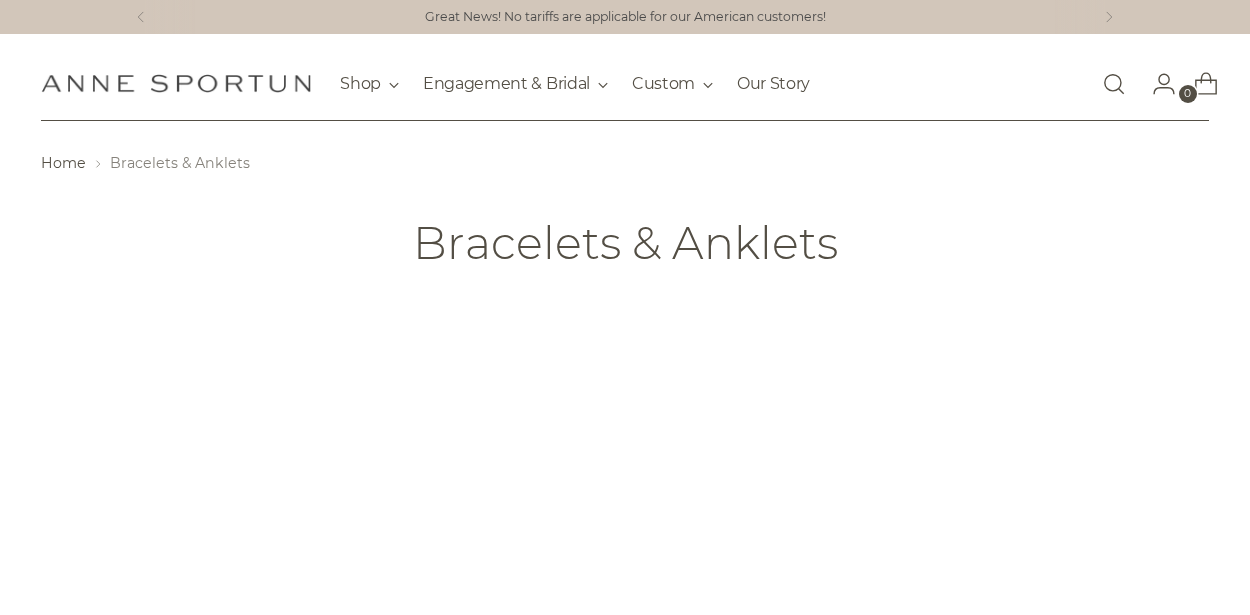 scroll, scrollTop: 0, scrollLeft: 0, axis: both 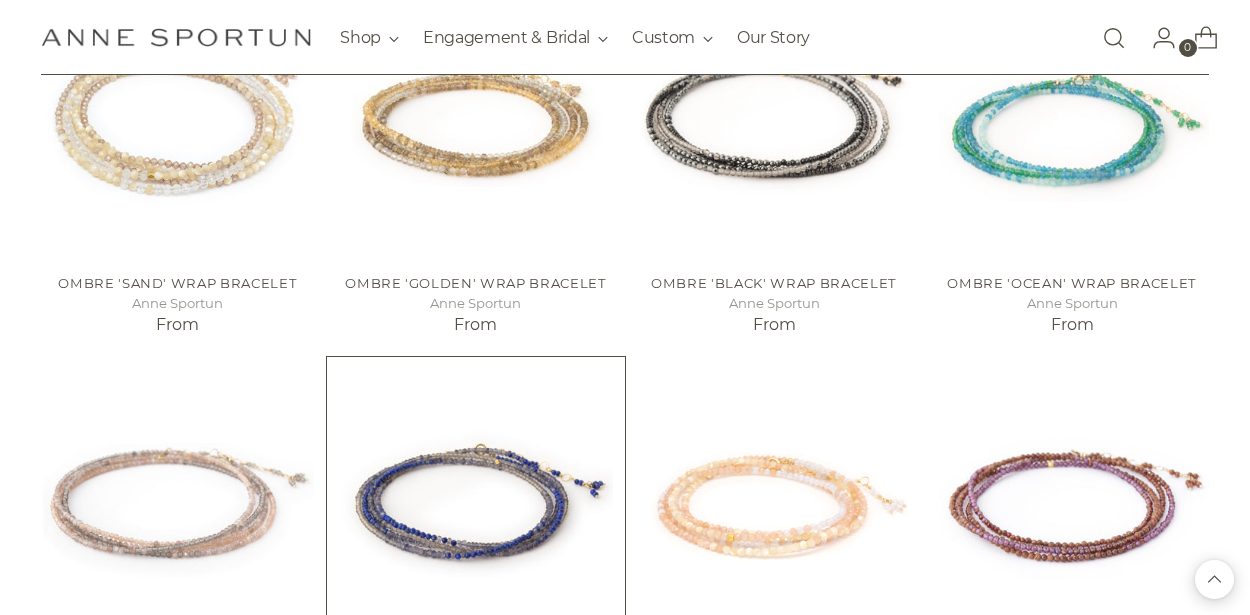 click at bounding box center [0, 0] 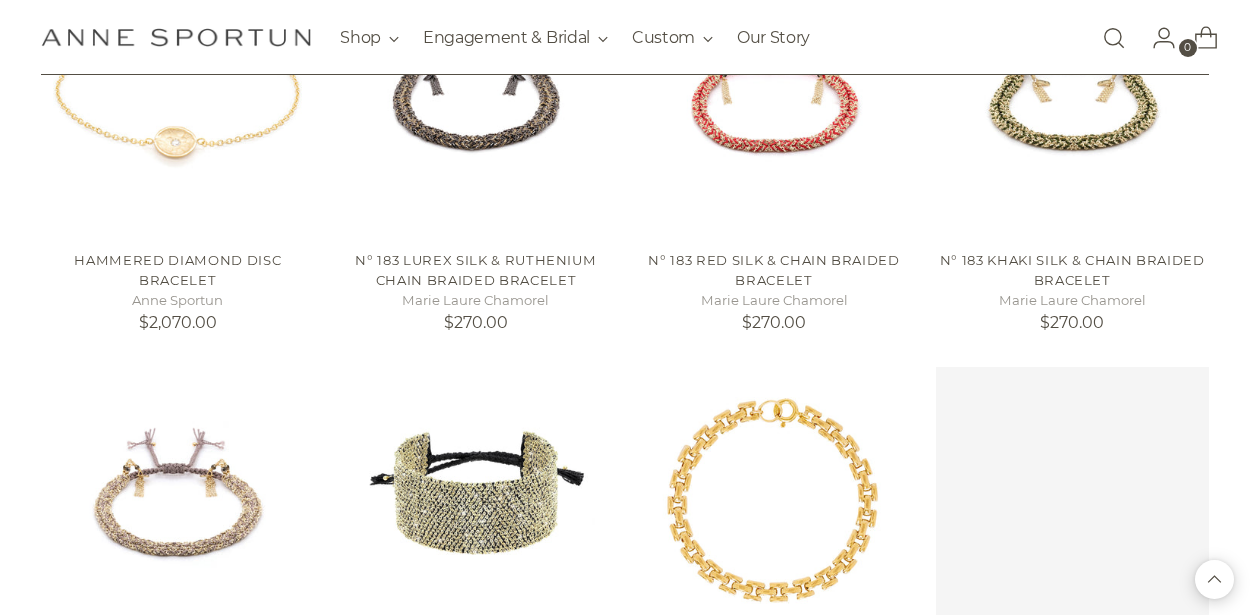 scroll, scrollTop: 5762, scrollLeft: 0, axis: vertical 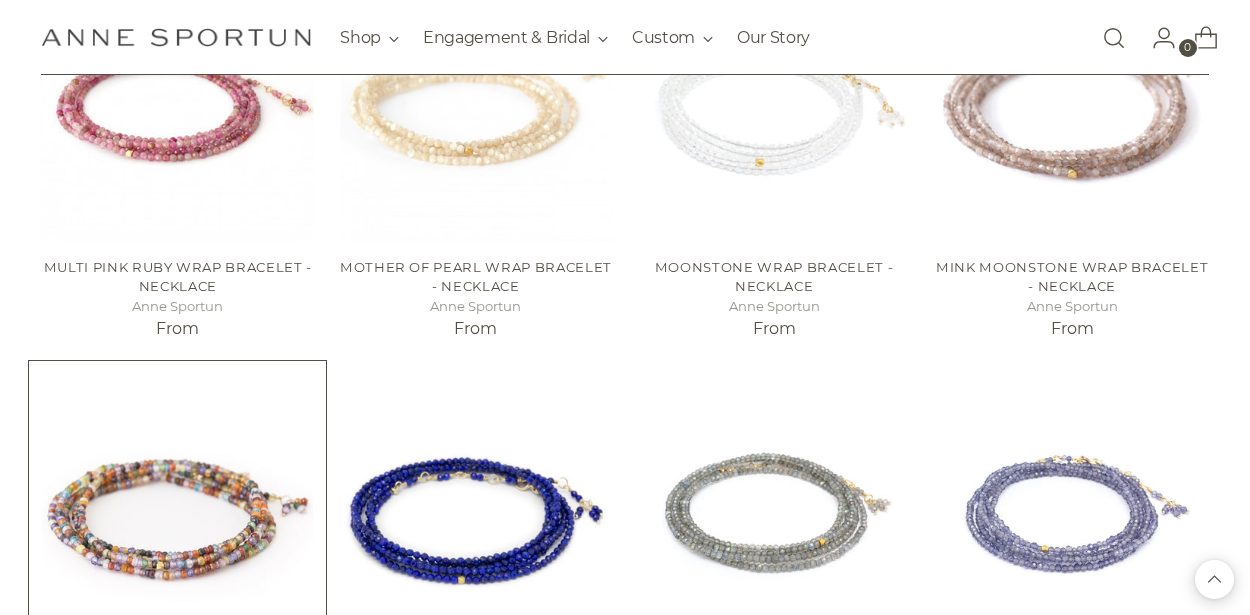 click at bounding box center [0, 0] 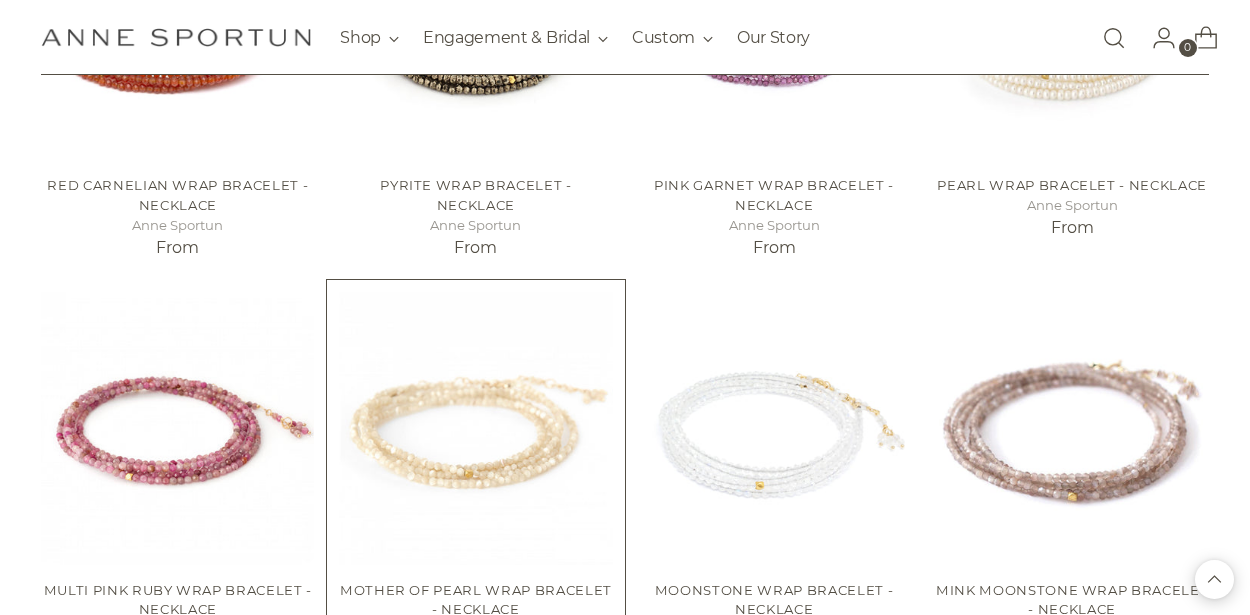 scroll, scrollTop: 13105, scrollLeft: 0, axis: vertical 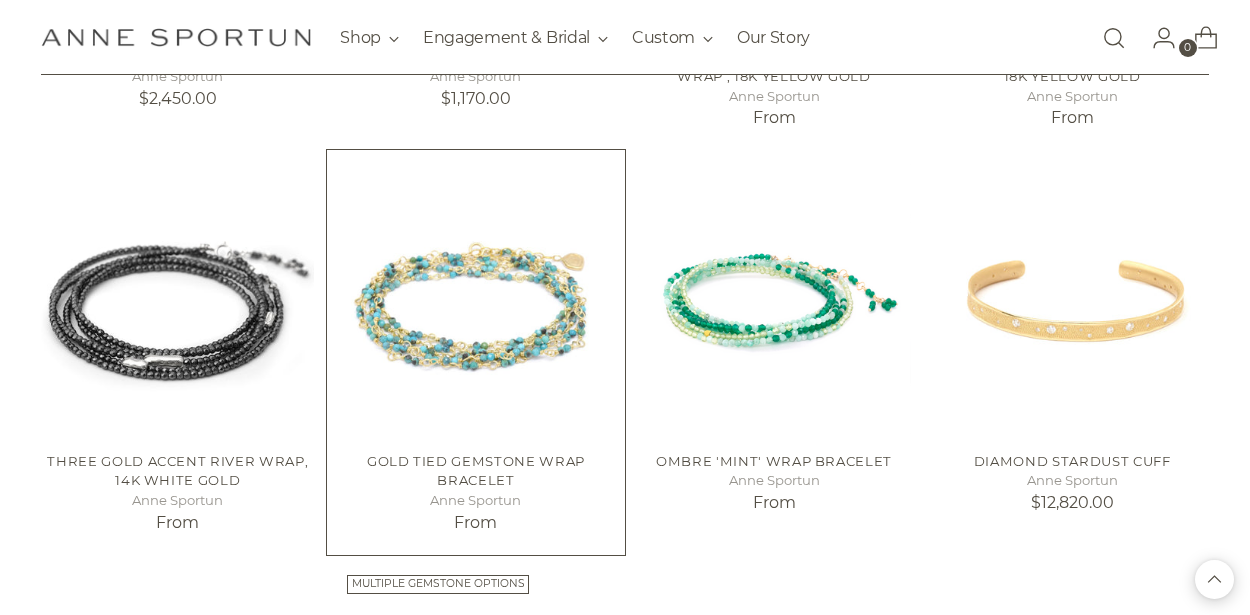 click at bounding box center (0, 0) 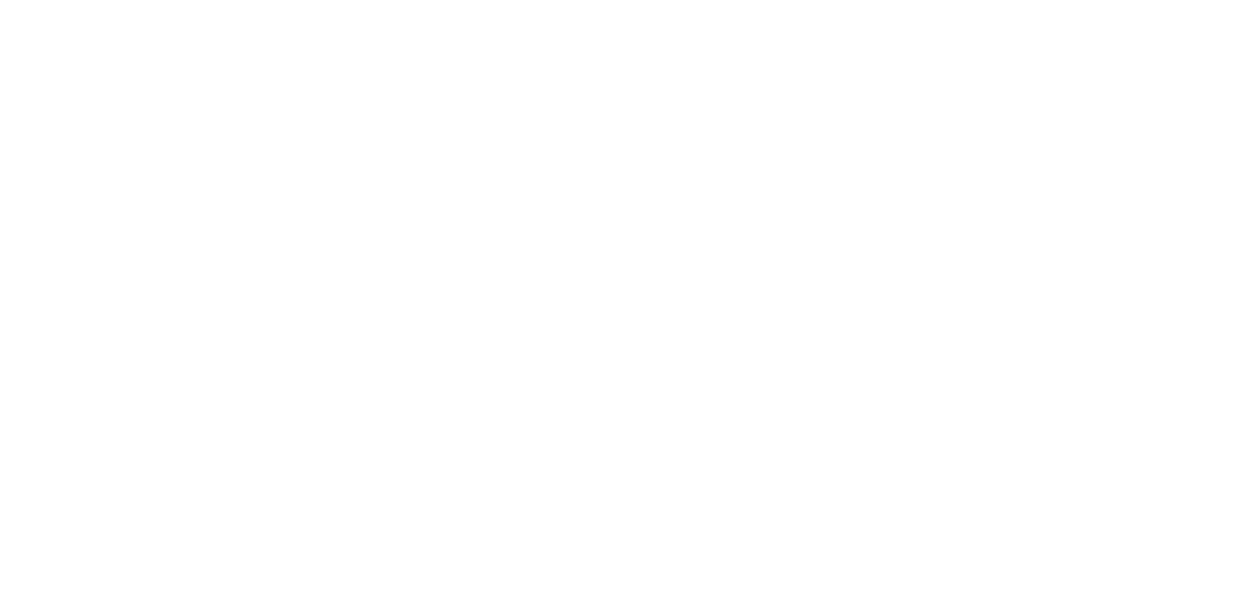 scroll, scrollTop: 0, scrollLeft: 0, axis: both 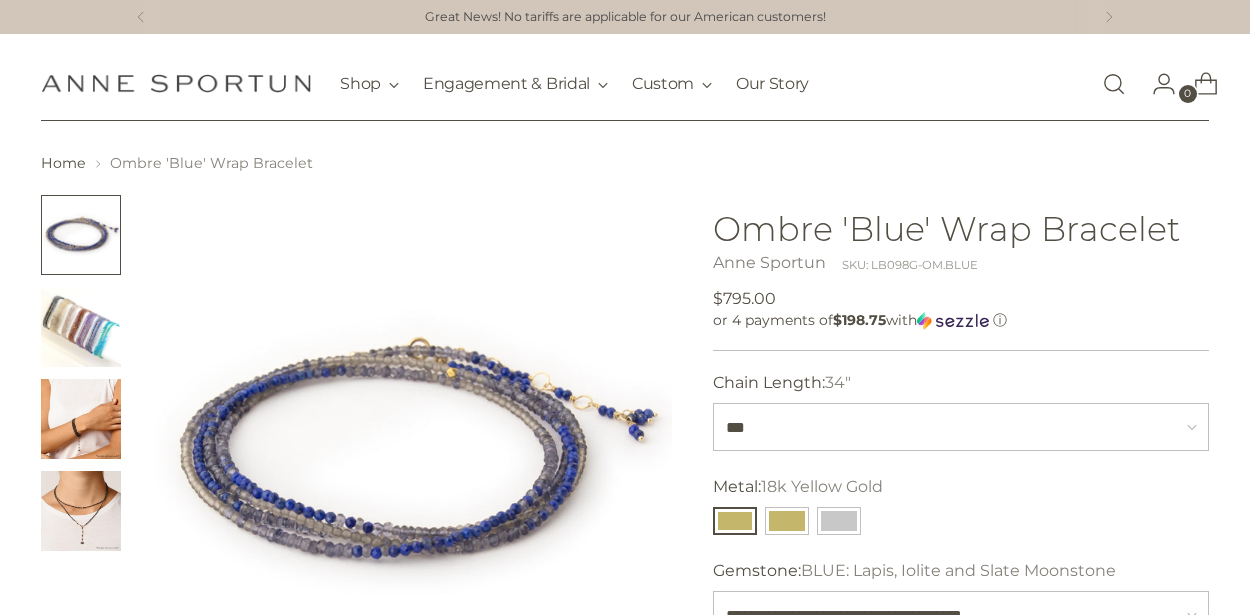 click at bounding box center (81, 327) 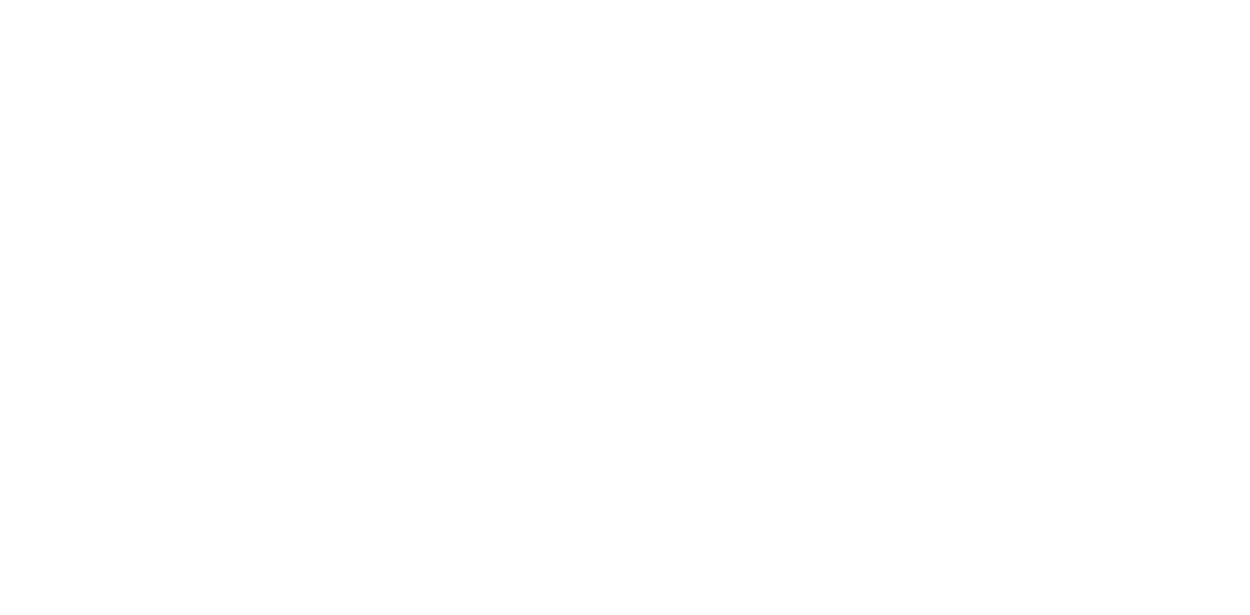 scroll, scrollTop: 0, scrollLeft: 0, axis: both 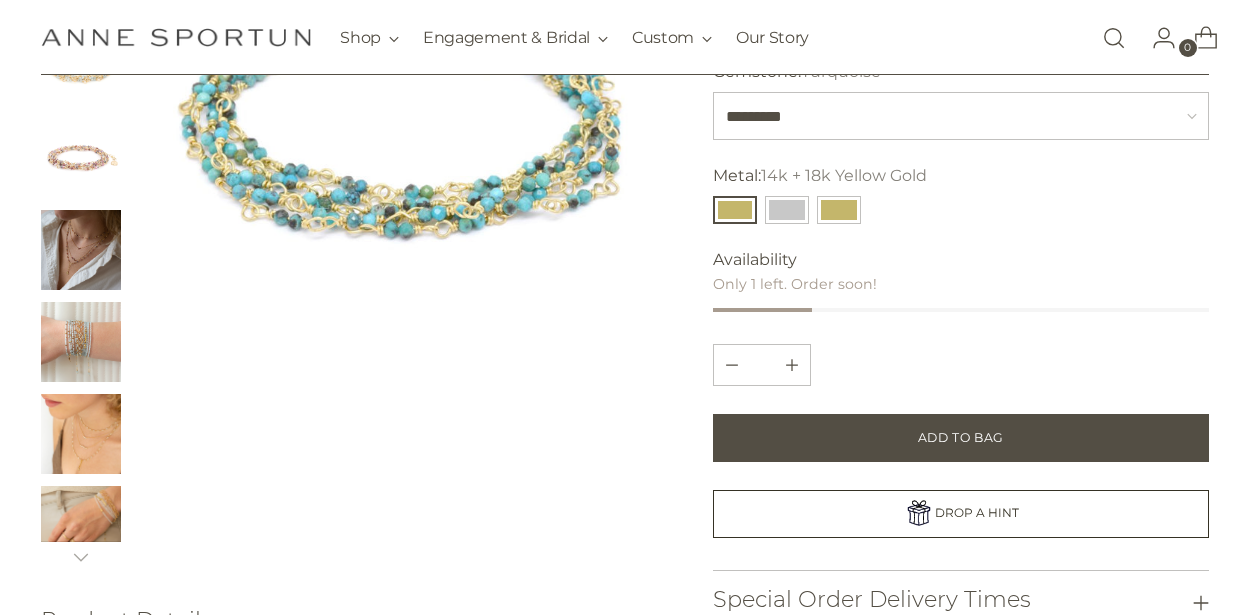 click at bounding box center (81, 342) 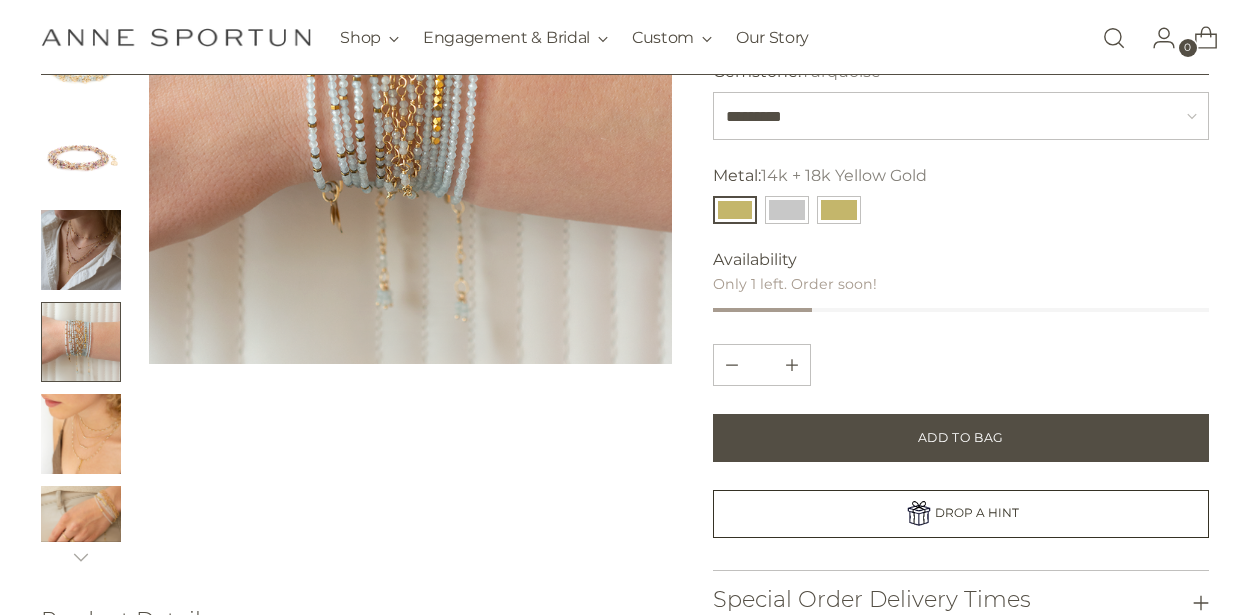 click at bounding box center (81, 526) 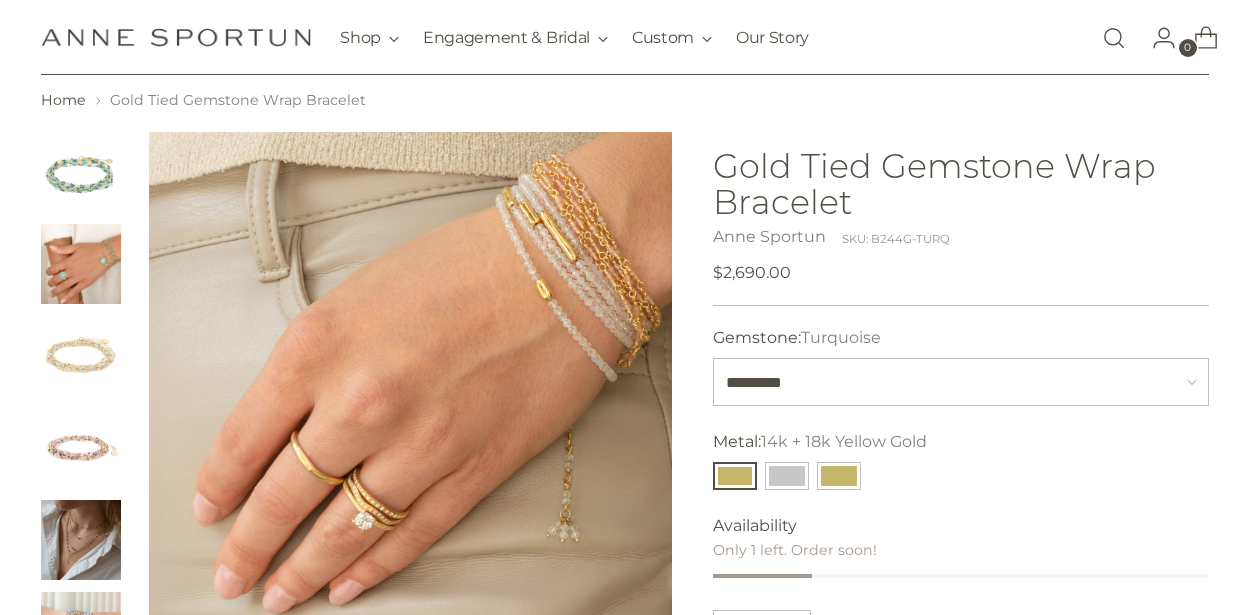 scroll, scrollTop: 0, scrollLeft: 0, axis: both 